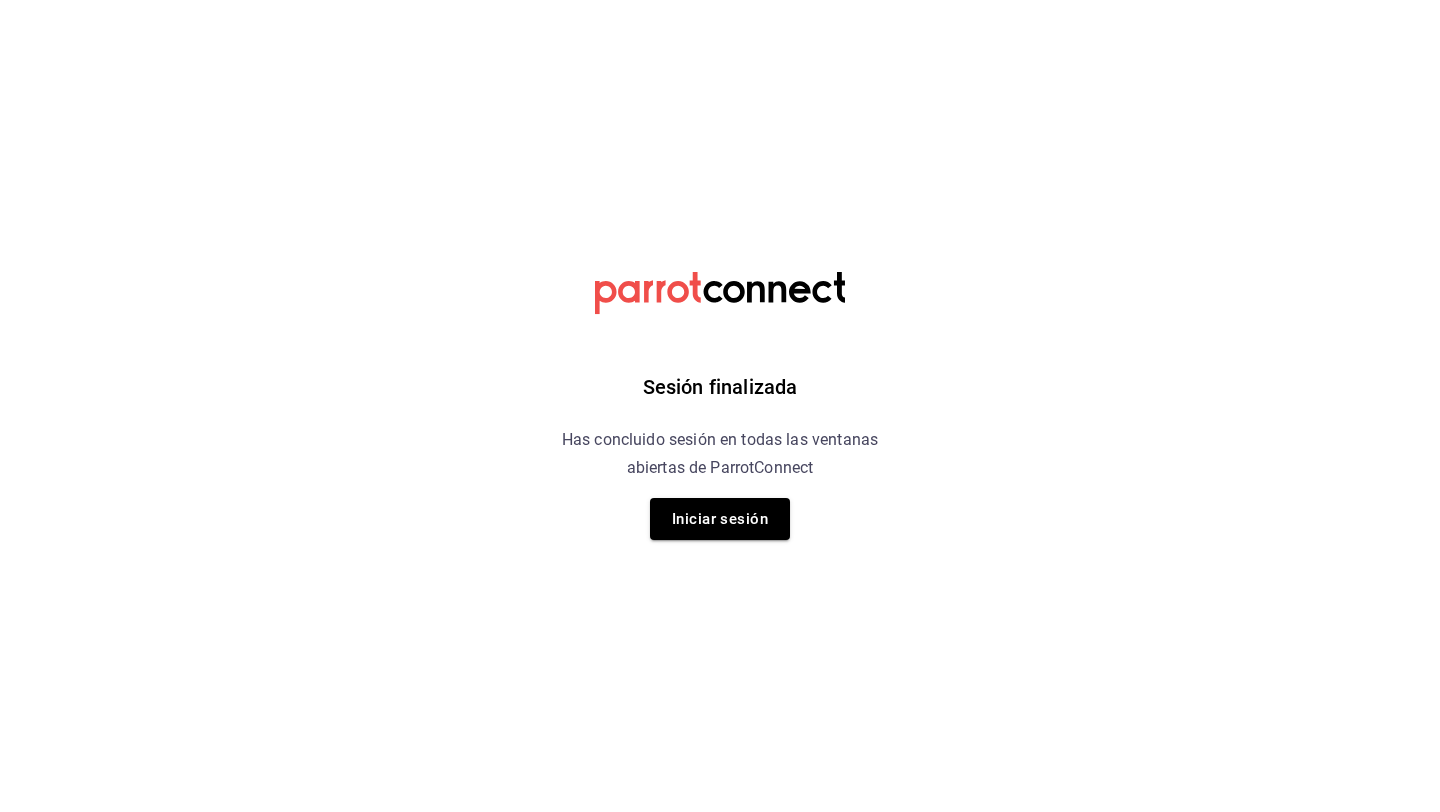 scroll, scrollTop: 0, scrollLeft: 0, axis: both 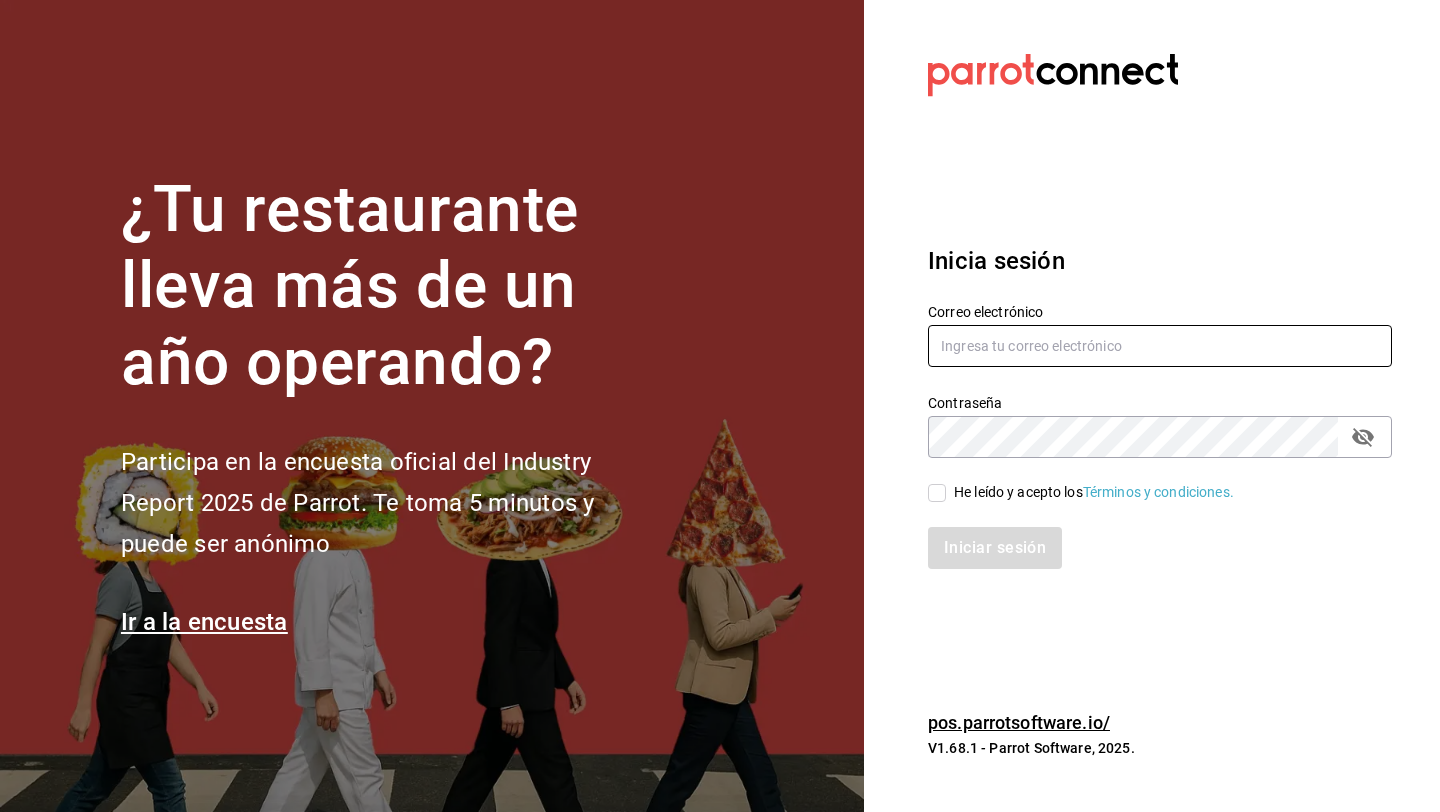 click at bounding box center (1160, 346) 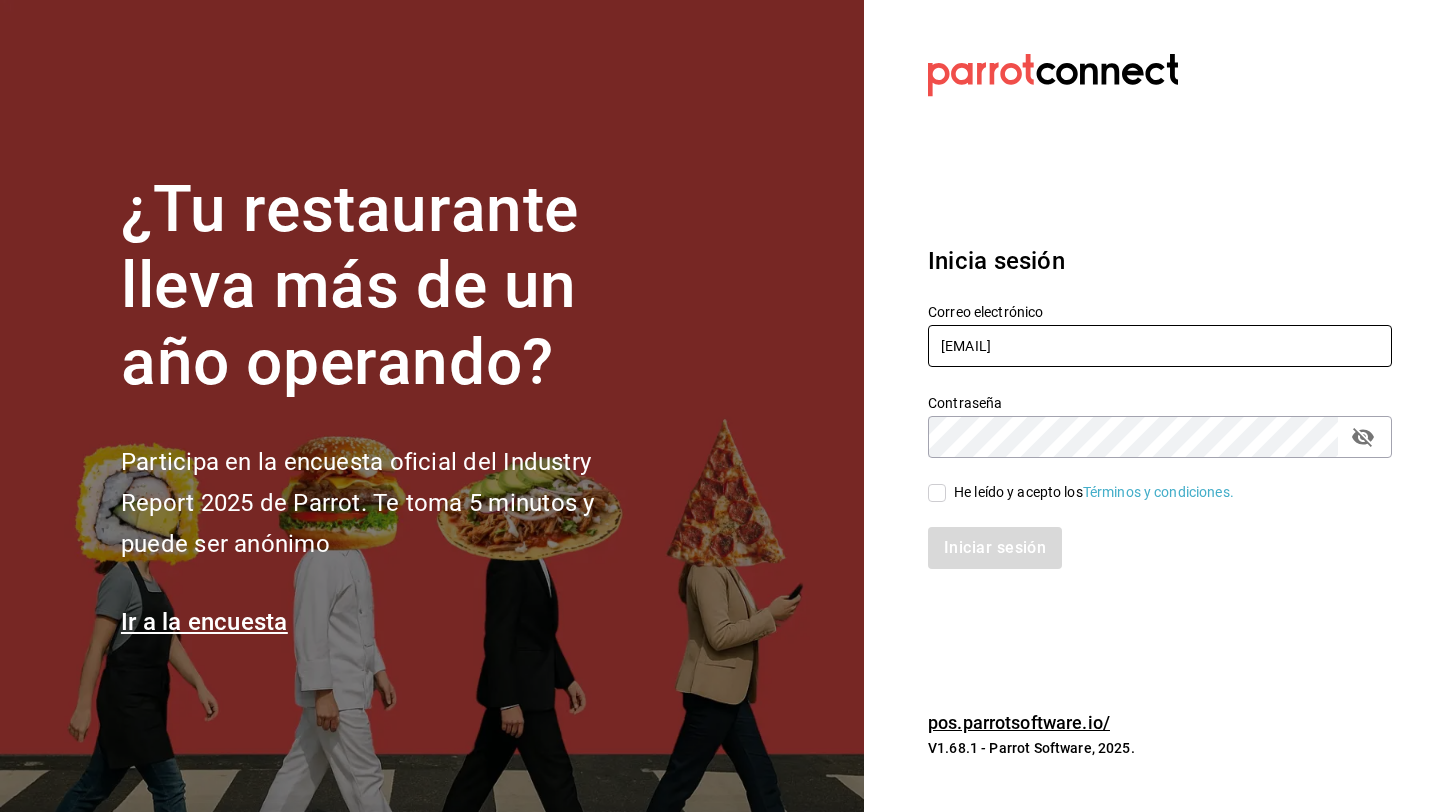 type on "daniel_sanchezv_15@hotmail.com" 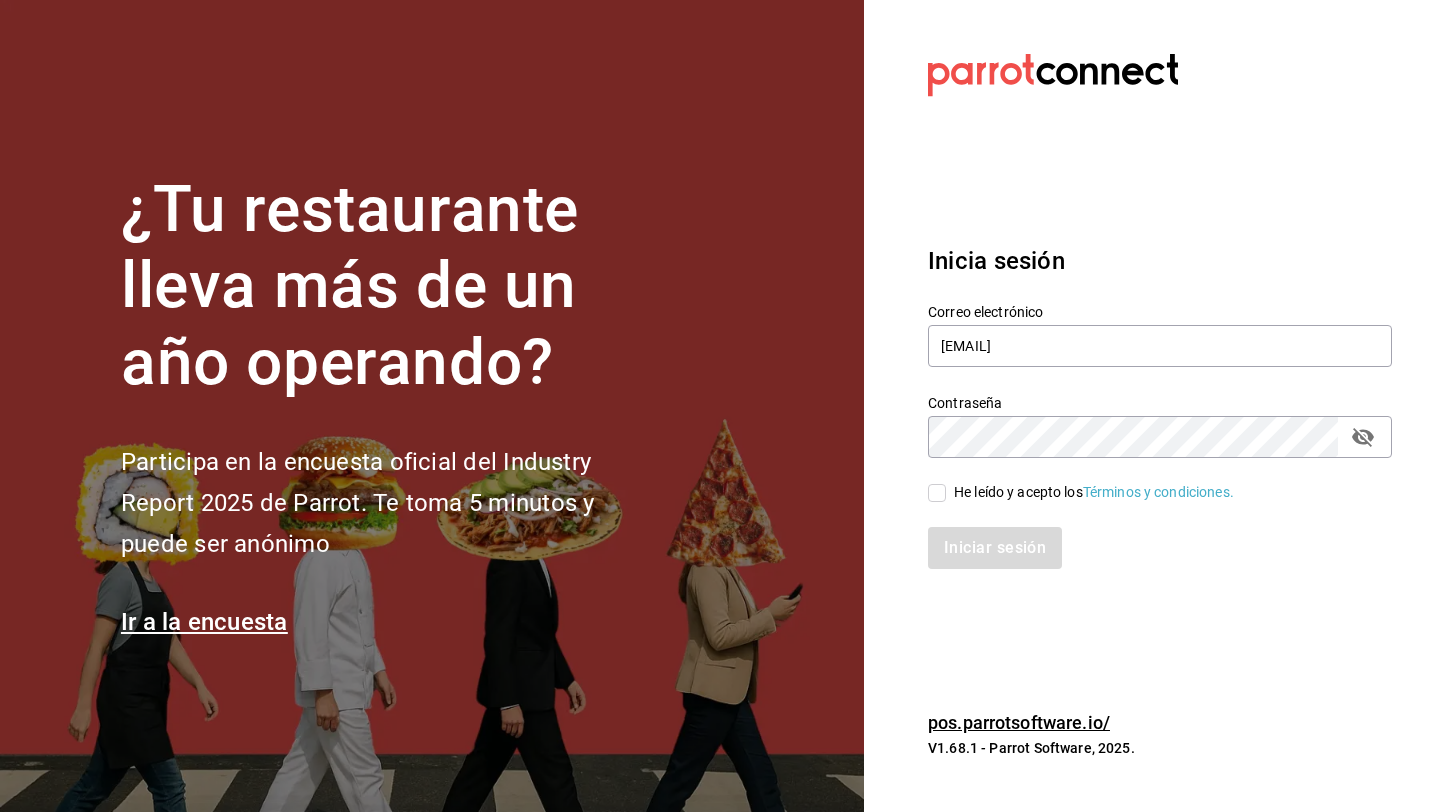click 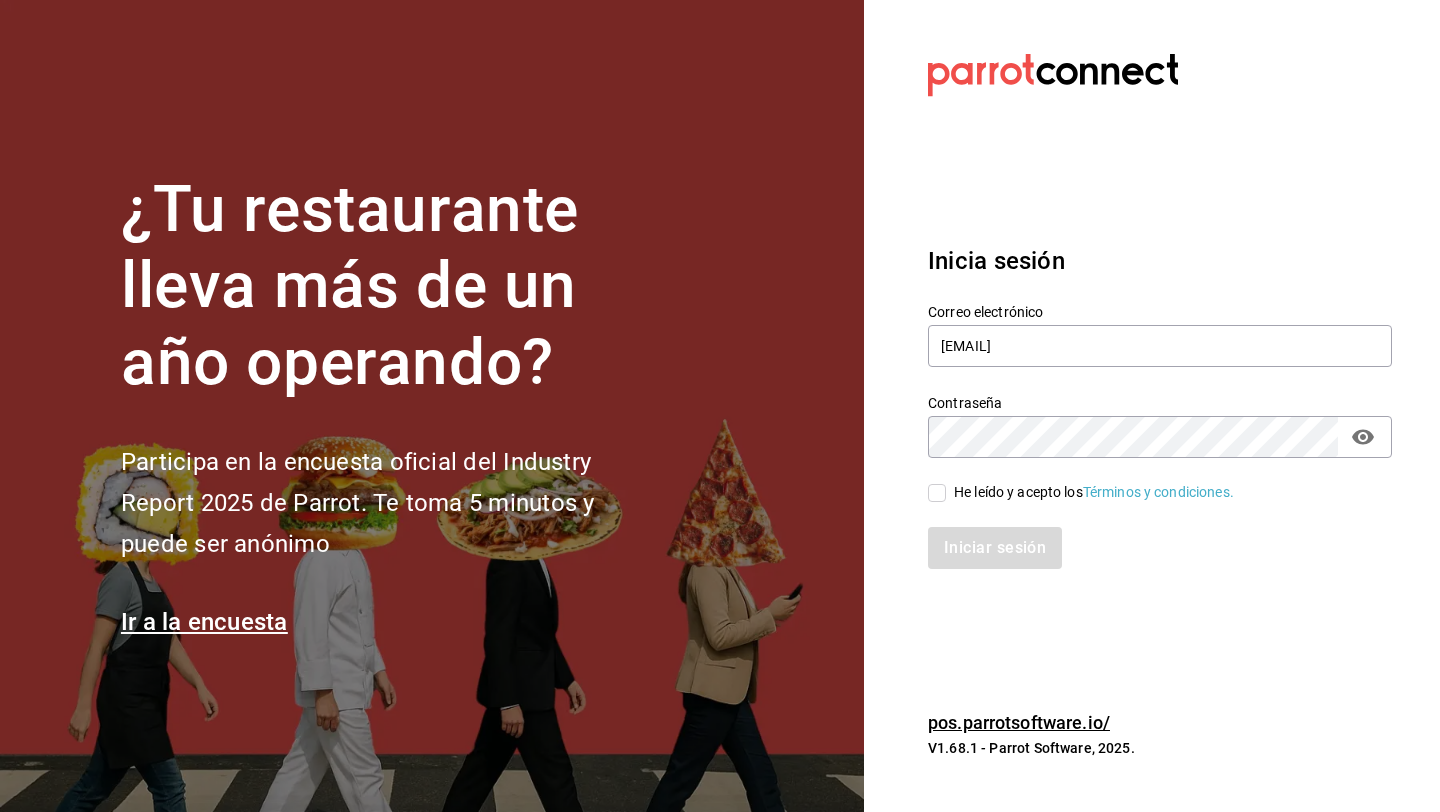 click on "He leído y acepto los  Términos y condiciones." at bounding box center (937, 493) 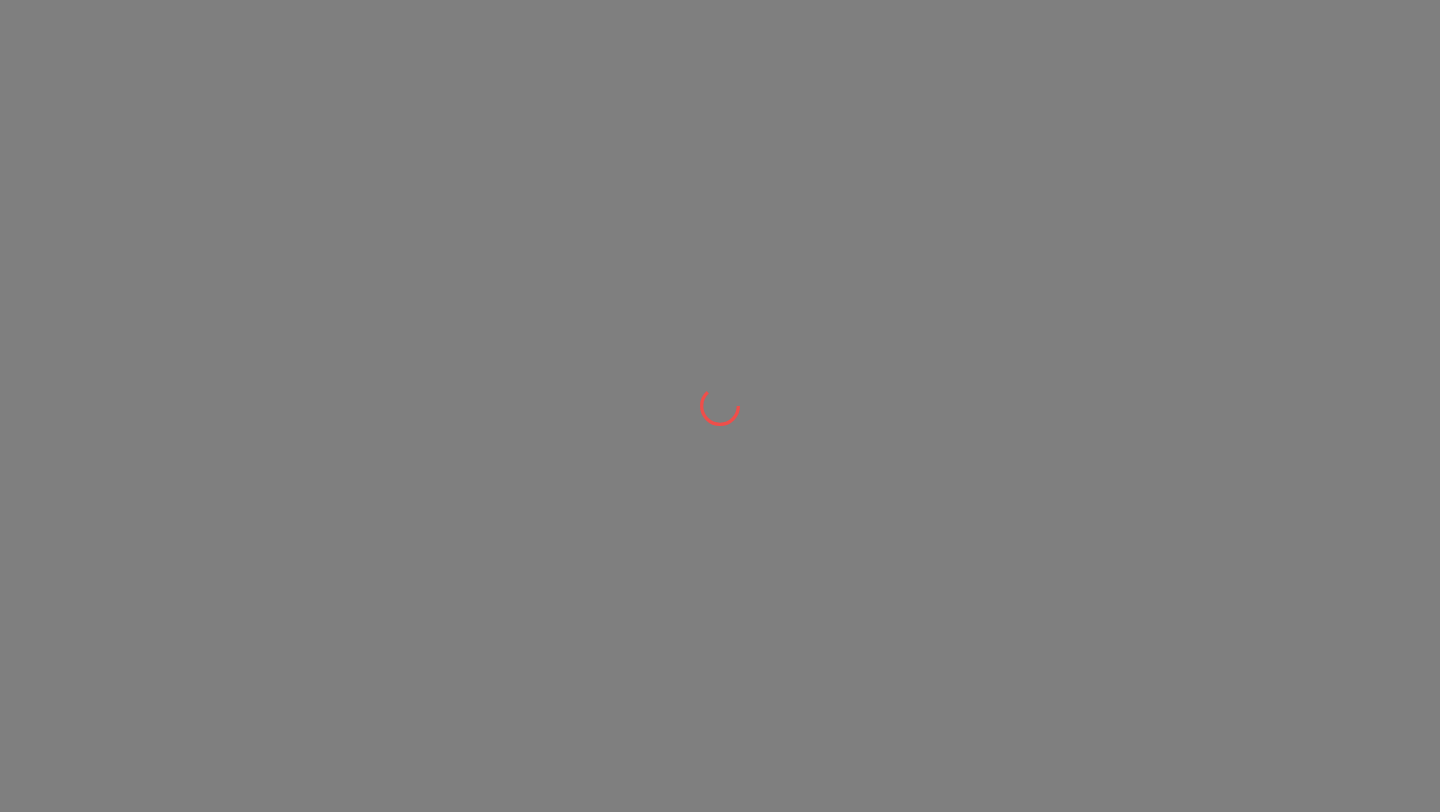 scroll, scrollTop: 0, scrollLeft: 0, axis: both 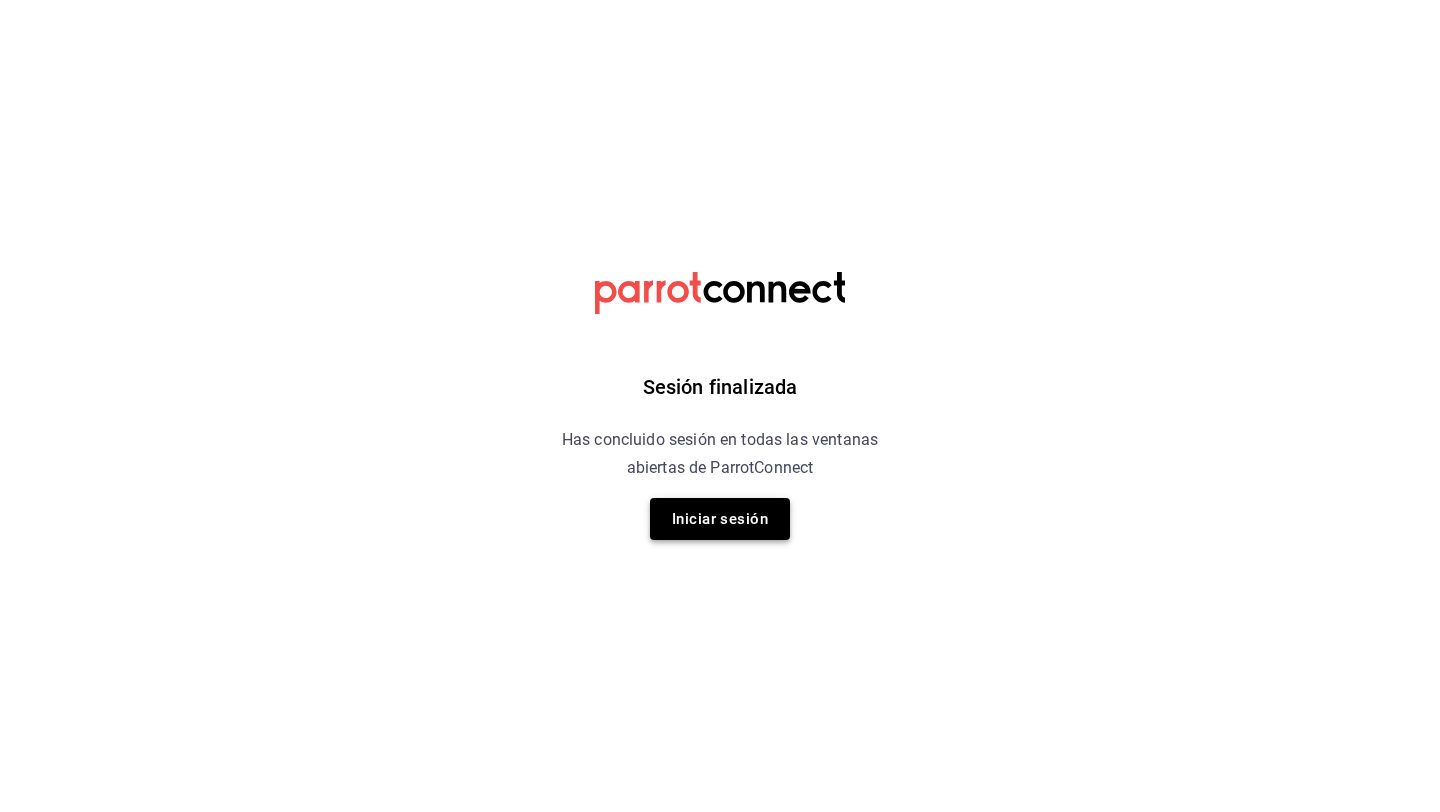 click on "Iniciar sesión" at bounding box center [720, 519] 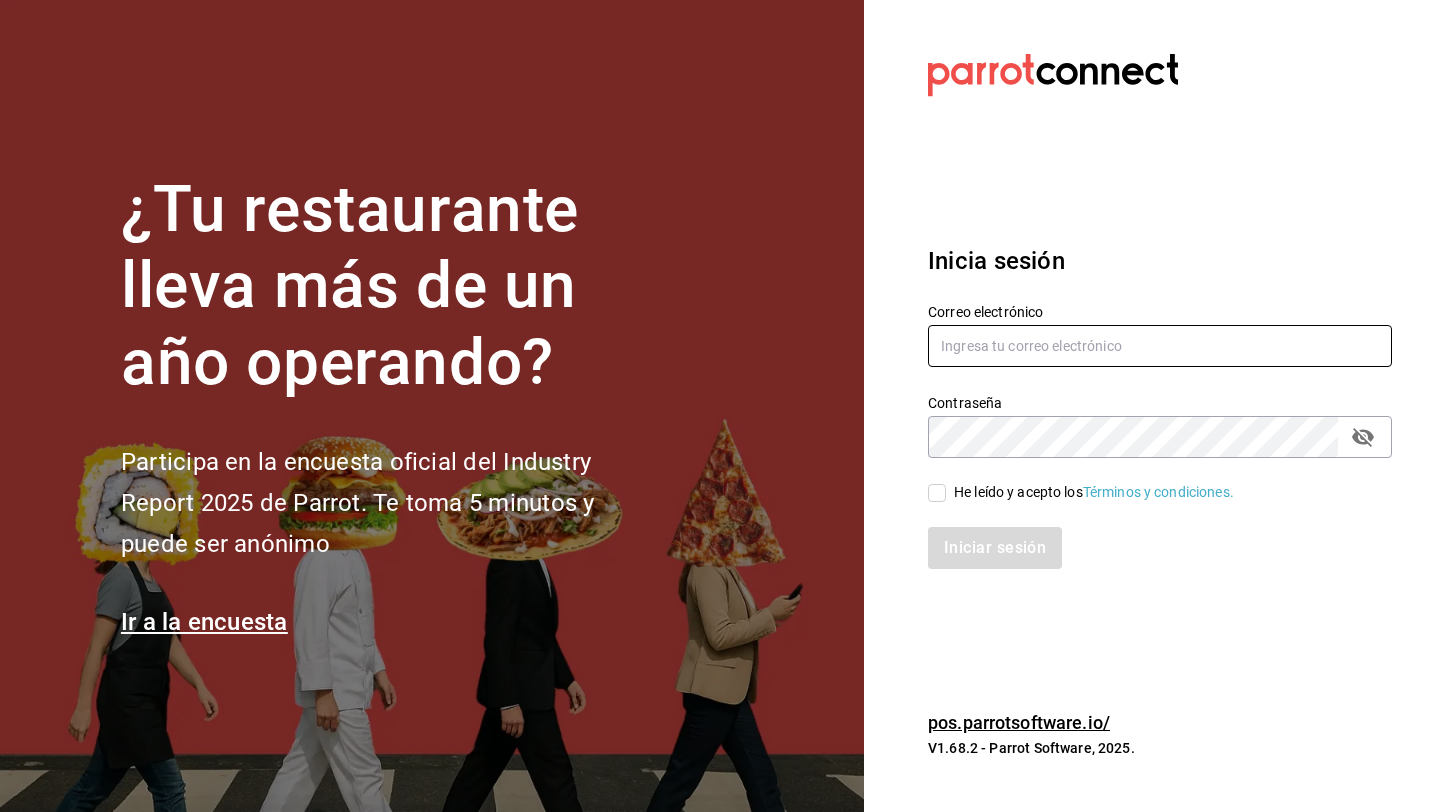 click at bounding box center [1160, 346] 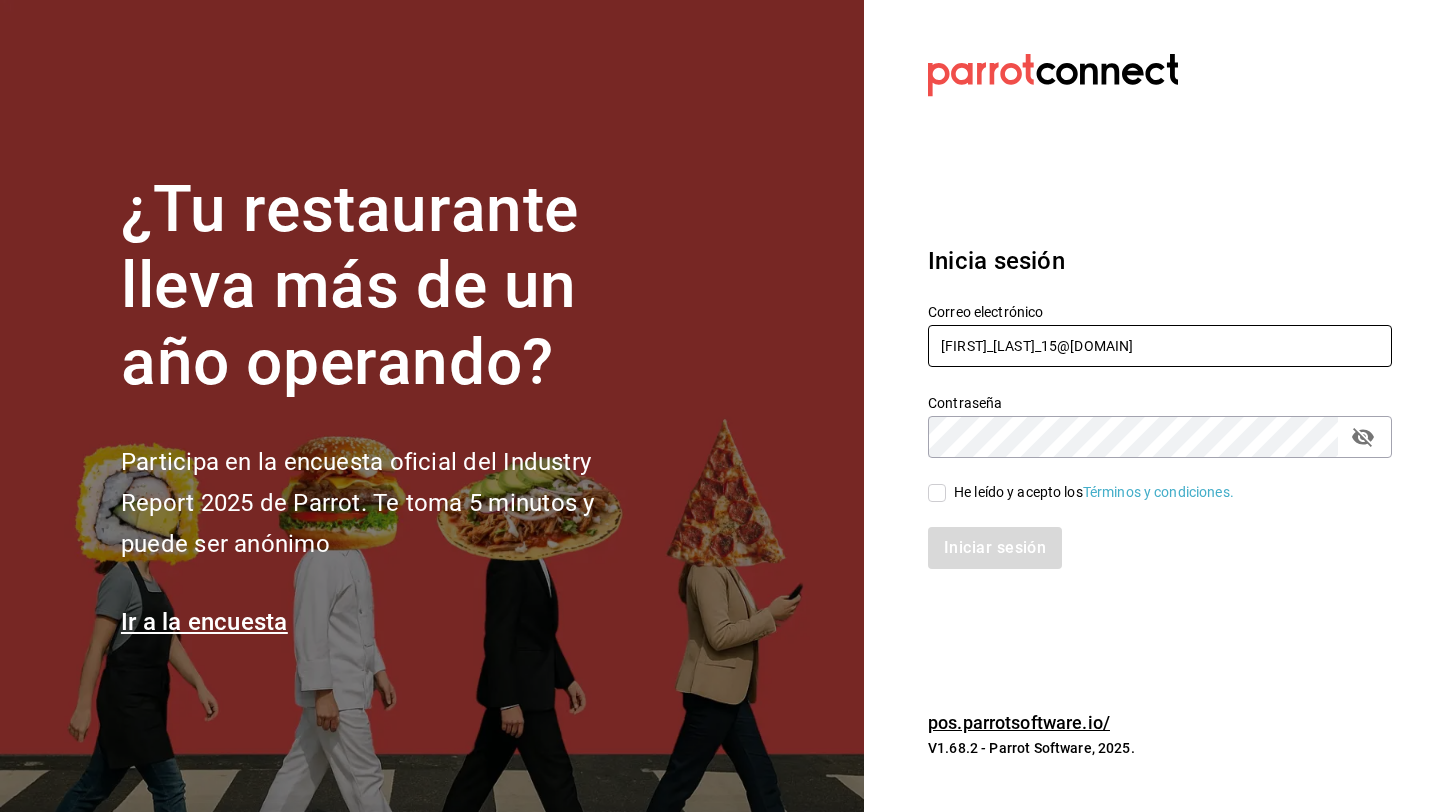 type on "daniel_sanchezv_15@hotmail.com" 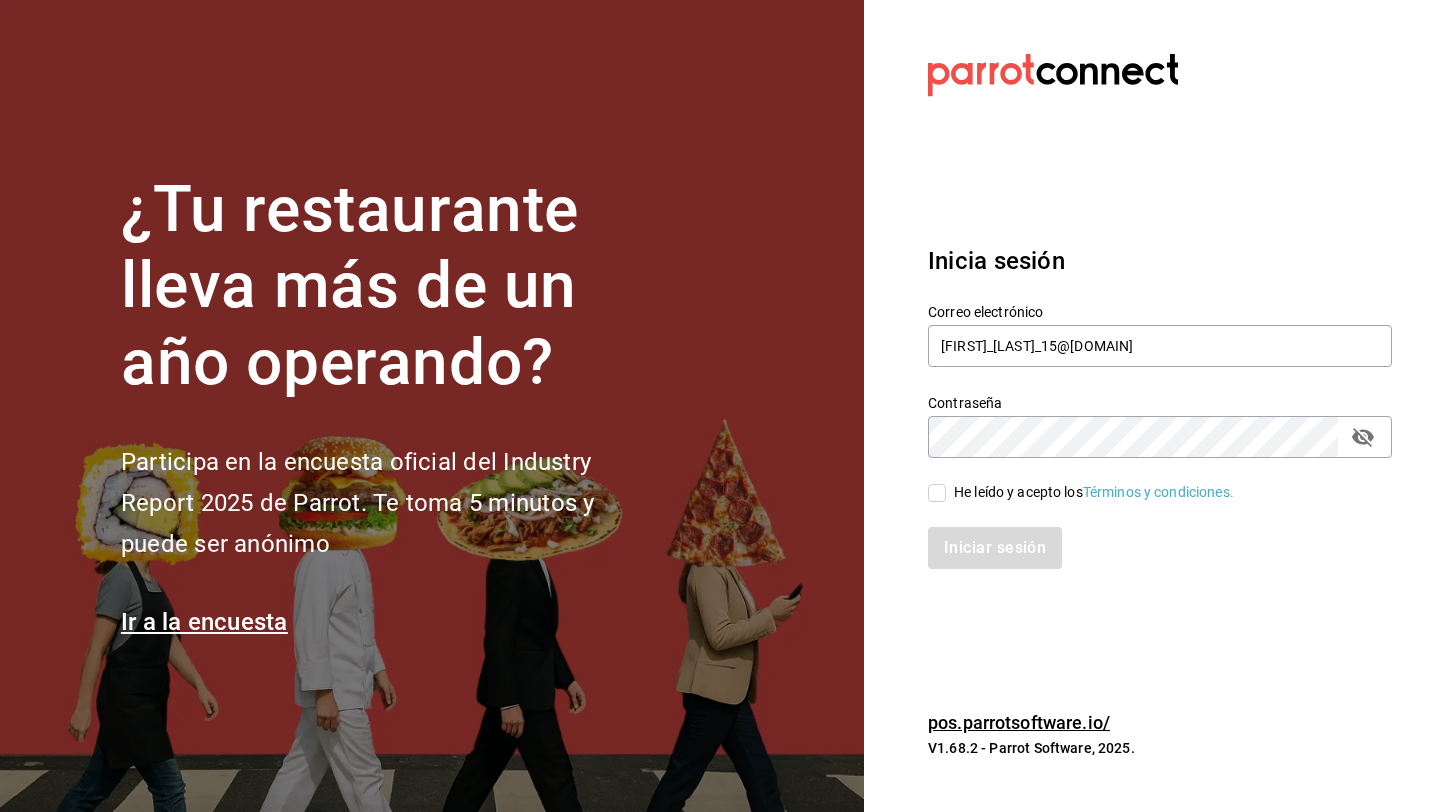 click 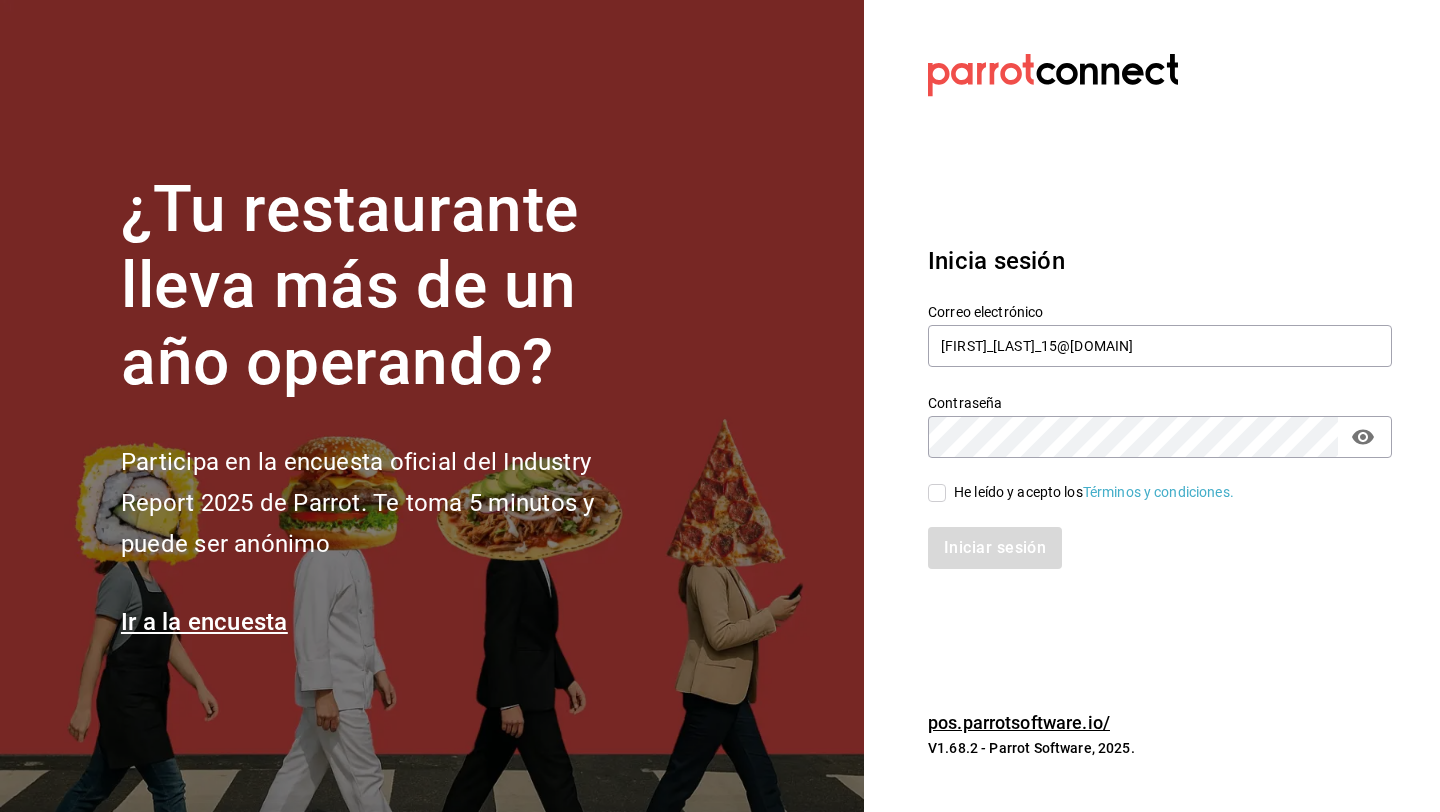 click on "He leído y acepto los  Términos y condiciones." at bounding box center [1081, 492] 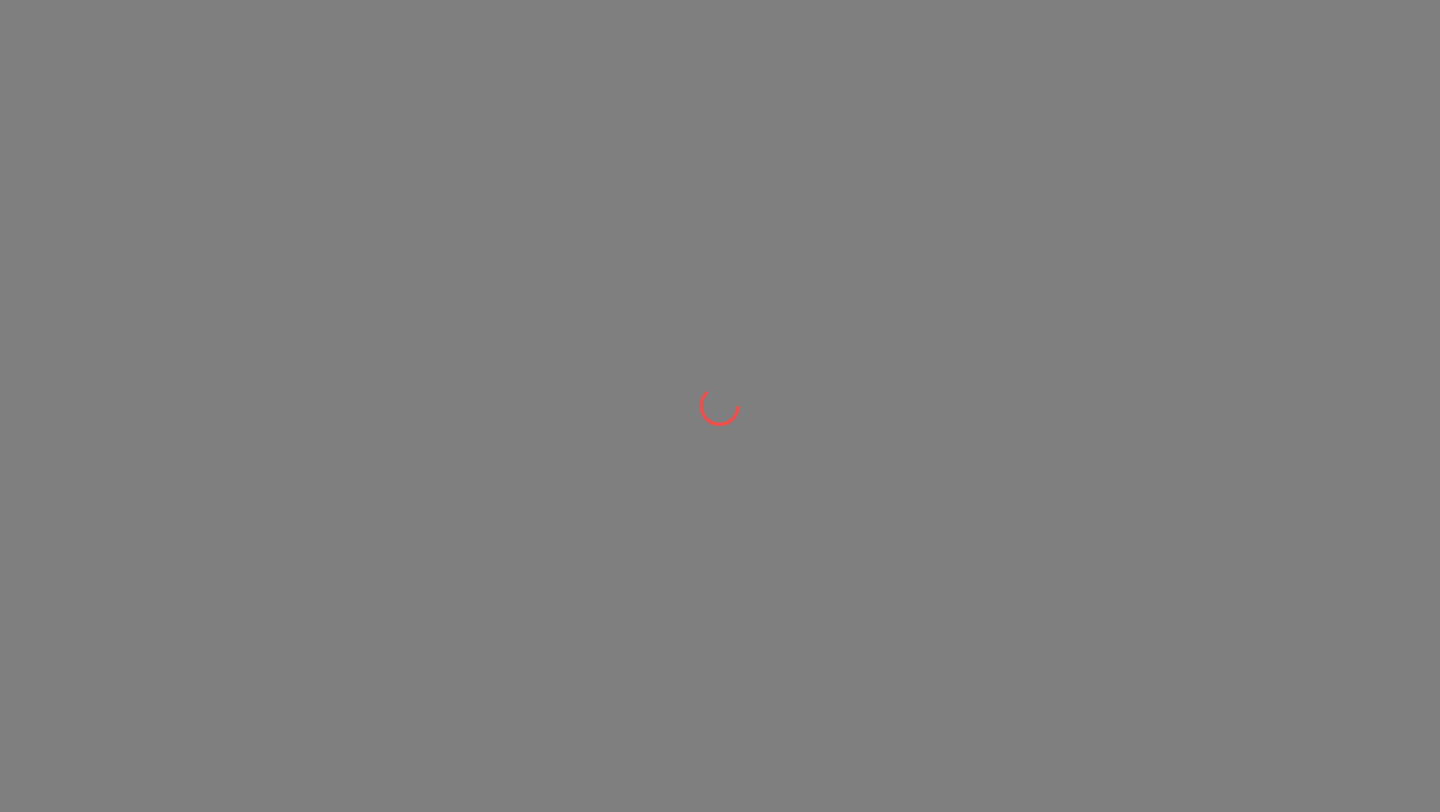 scroll, scrollTop: 0, scrollLeft: 0, axis: both 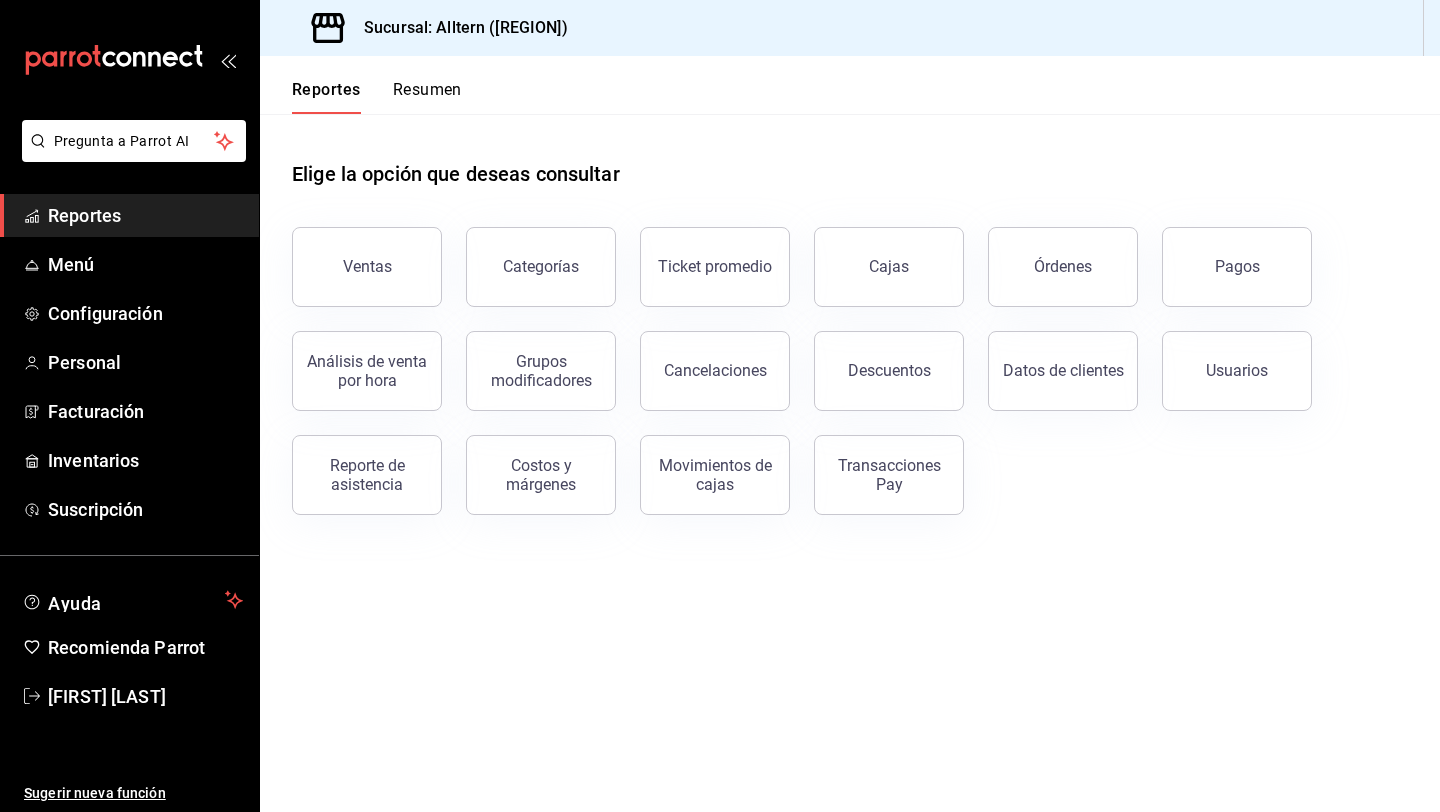 click on "Pagos" at bounding box center (1237, 267) 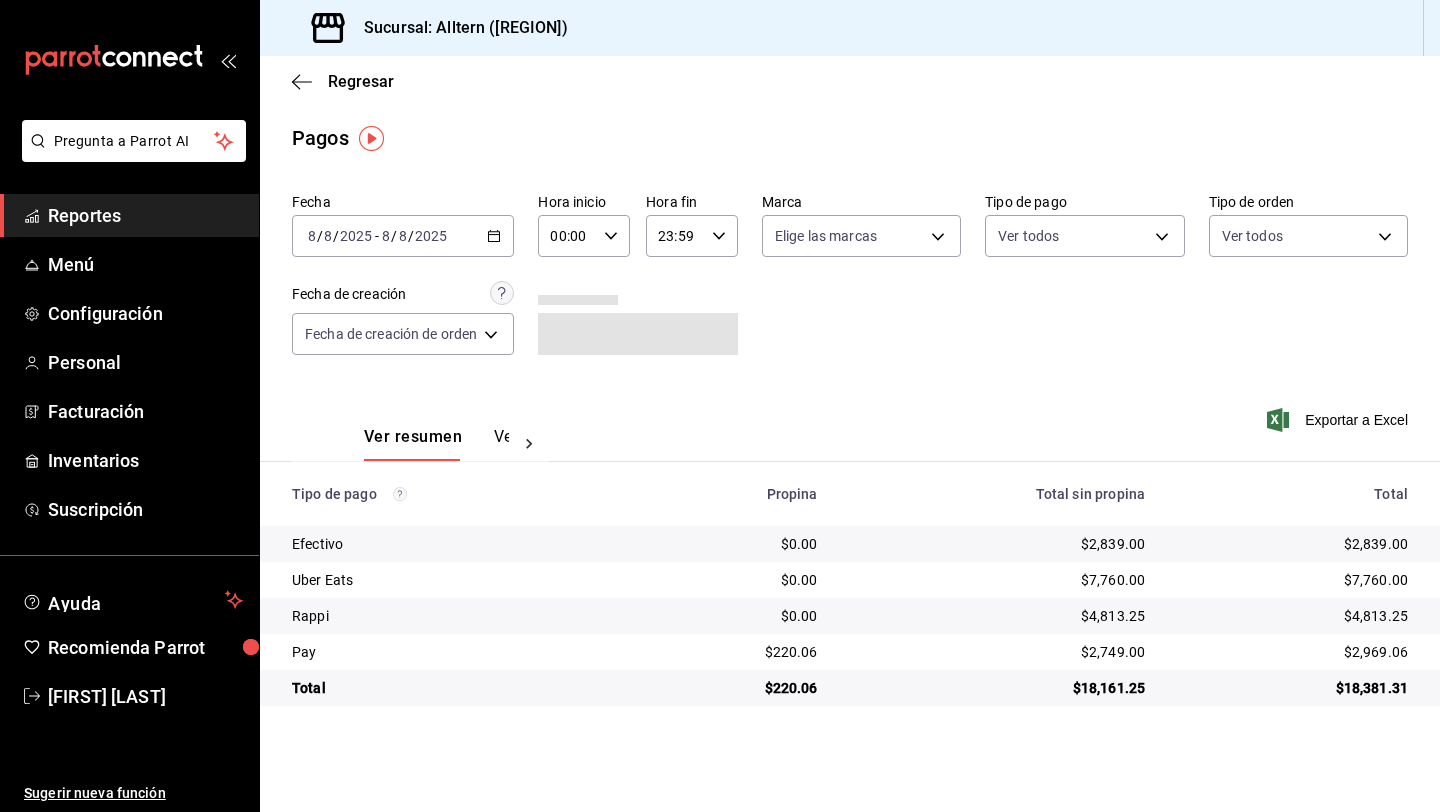 click 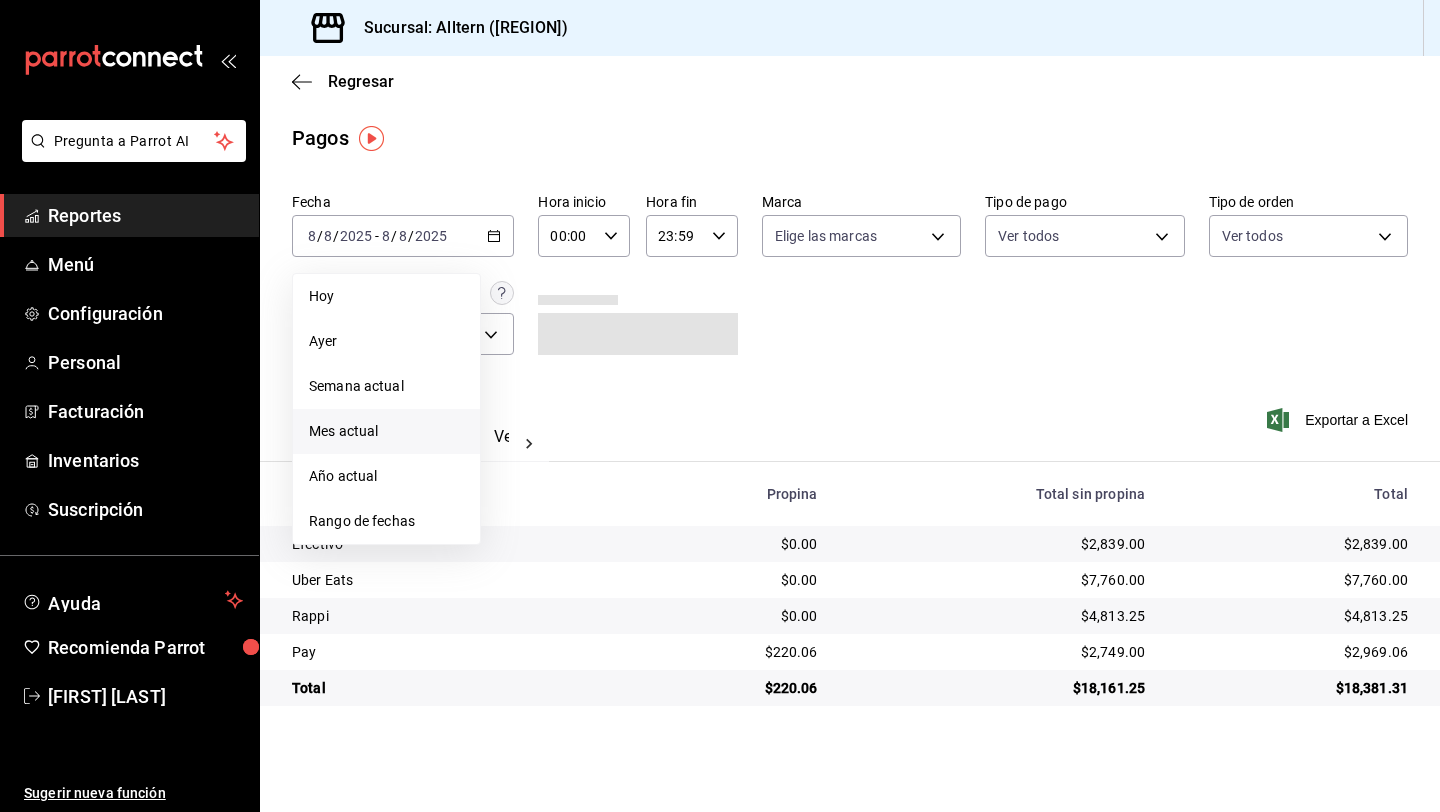 click on "Mes actual" at bounding box center [386, 431] 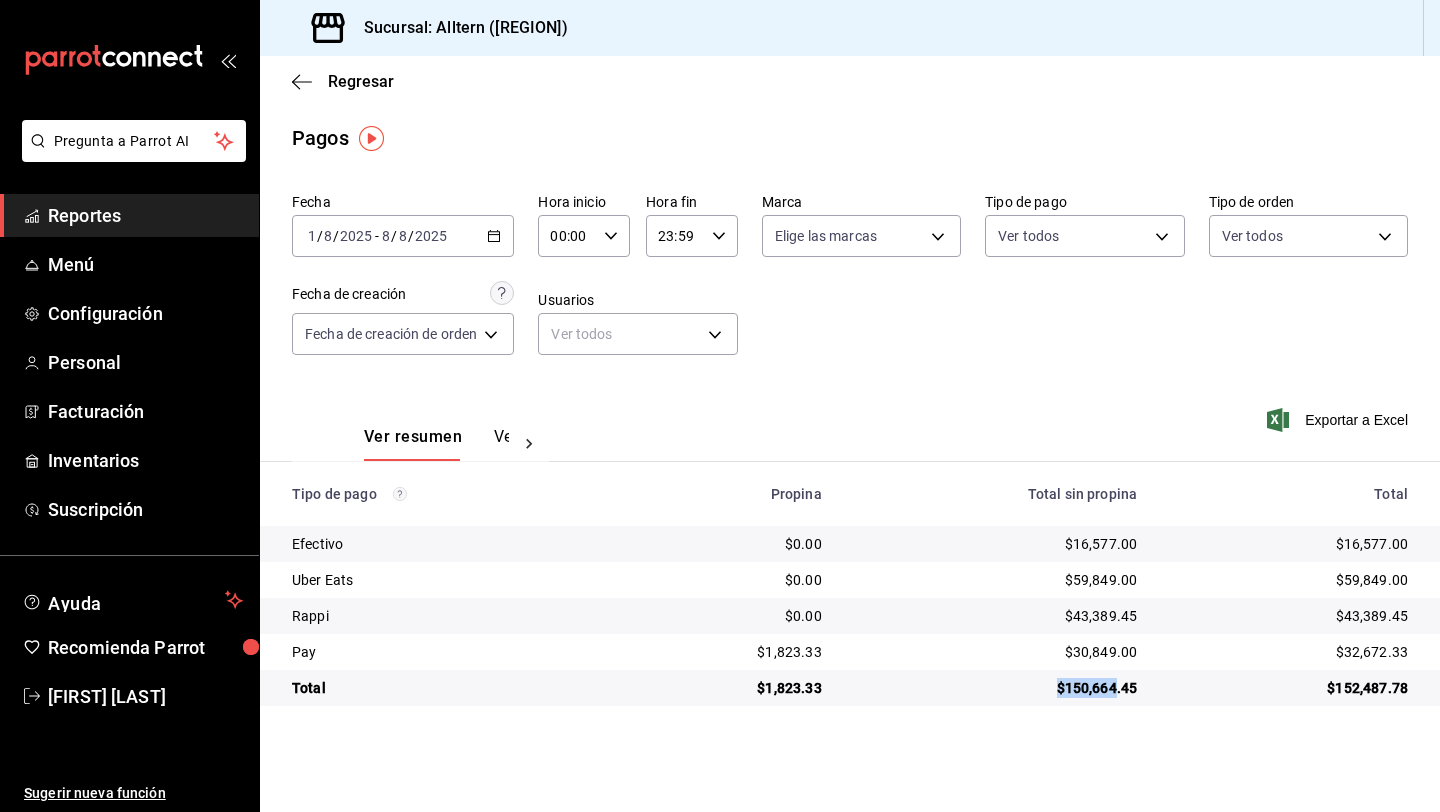 drag, startPoint x: 1055, startPoint y: 689, endPoint x: 1136, endPoint y: 686, distance: 81.055534 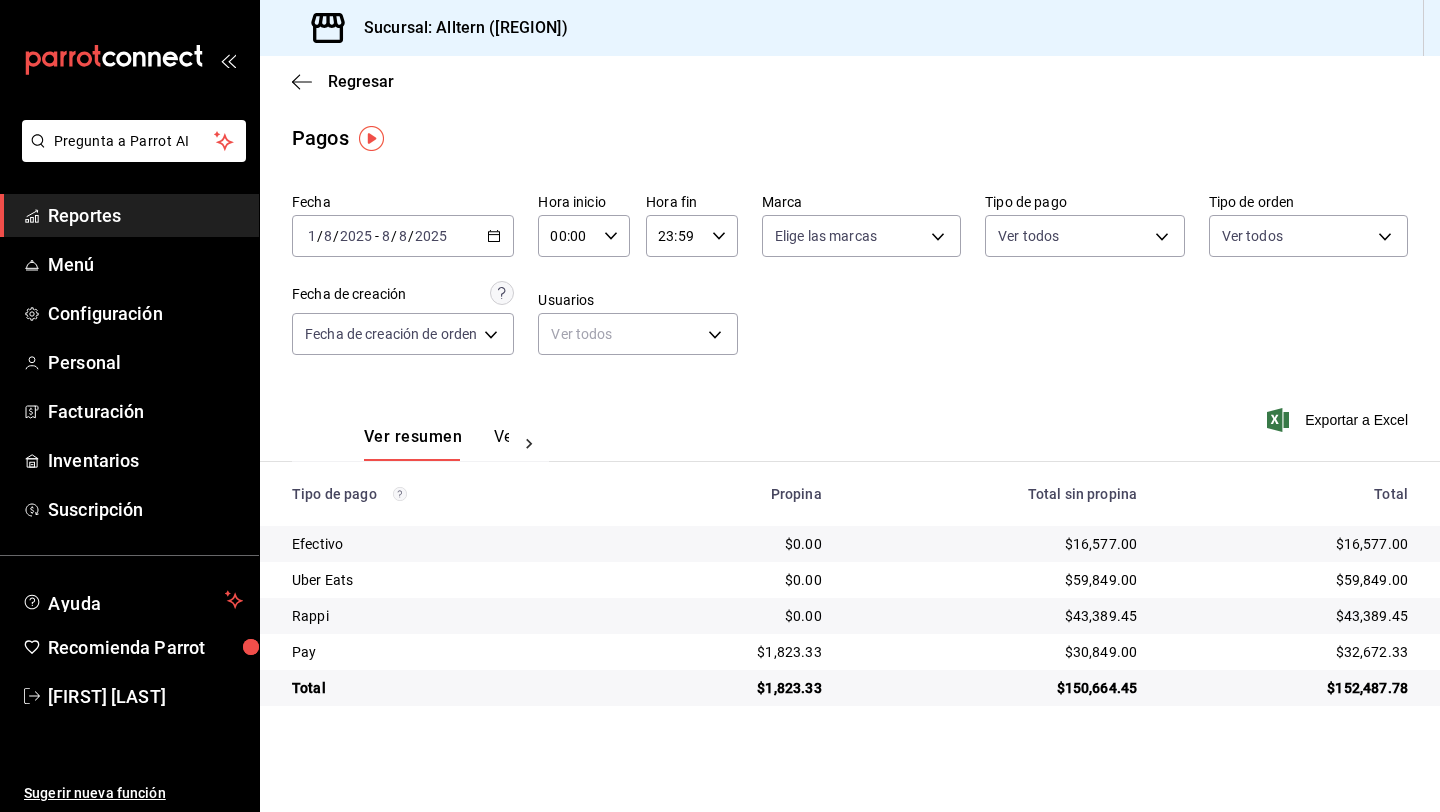 click on "$152,487.78" at bounding box center (1288, 688) 